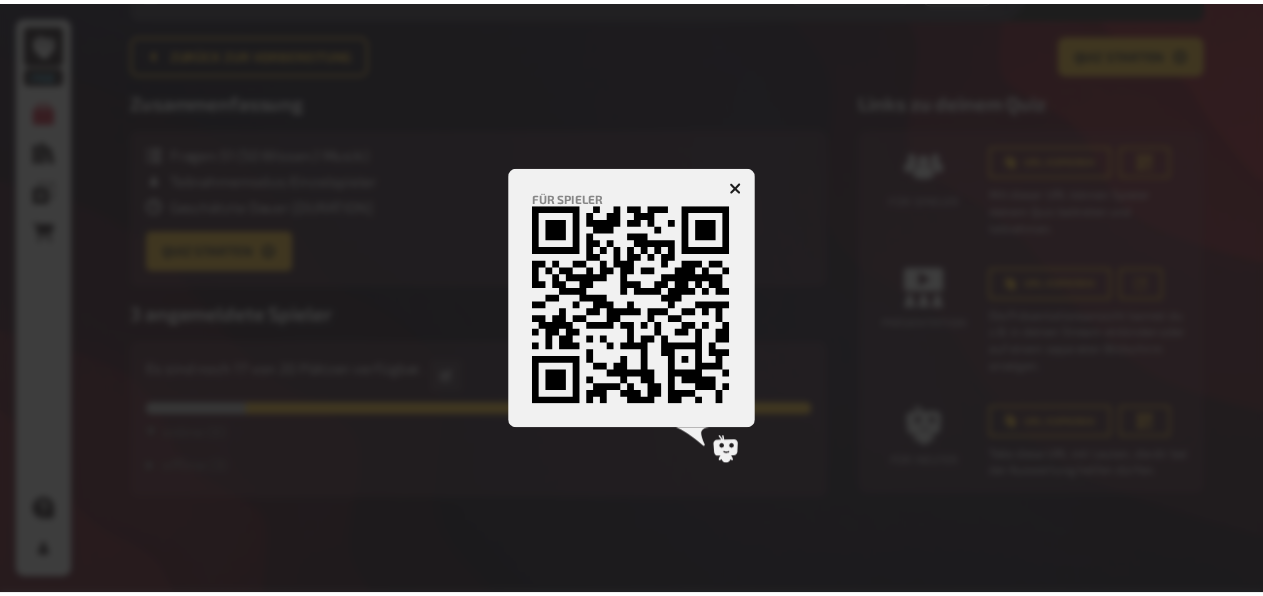 scroll, scrollTop: 105, scrollLeft: 0, axis: vertical 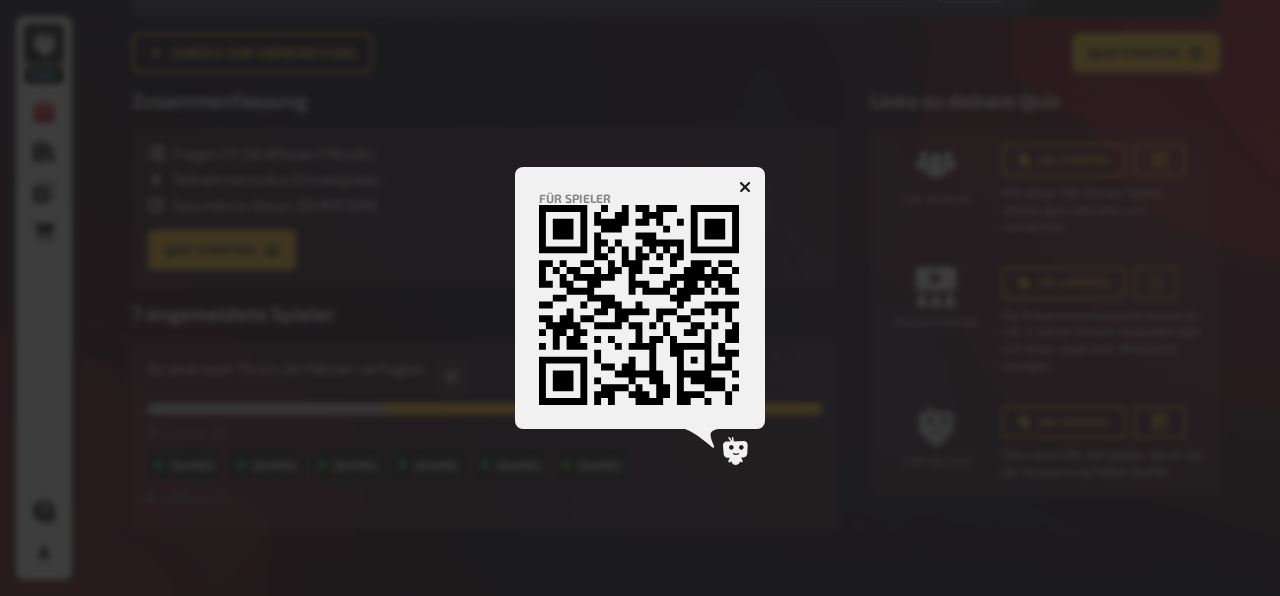 click 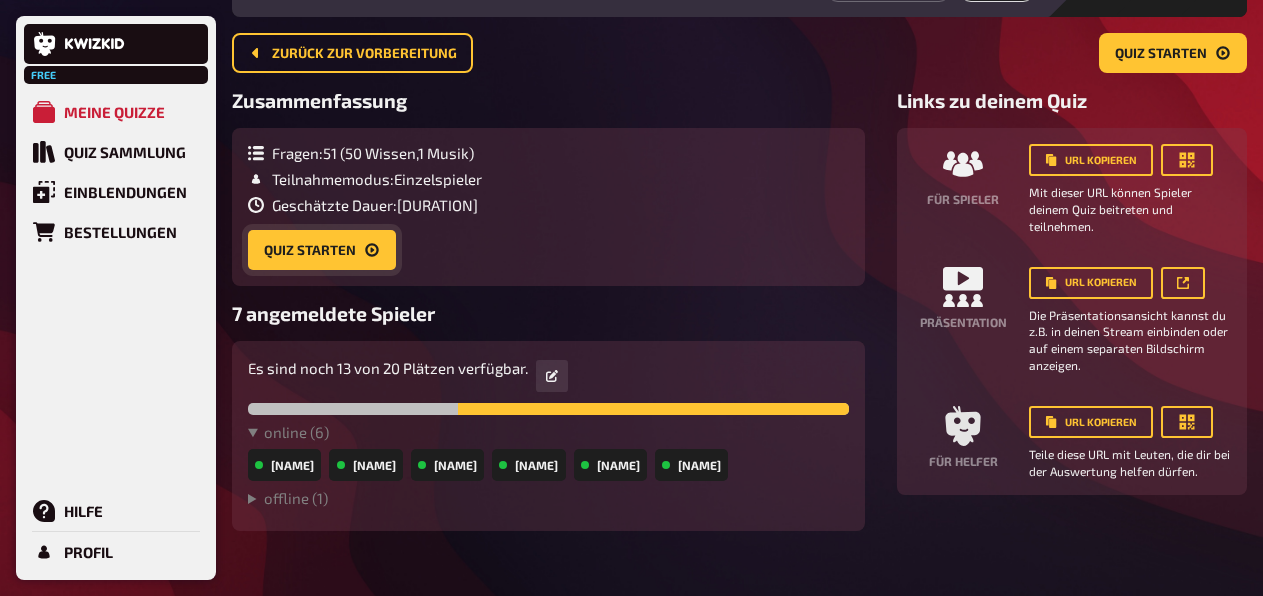 click on "Quiz starten" at bounding box center (322, 250) 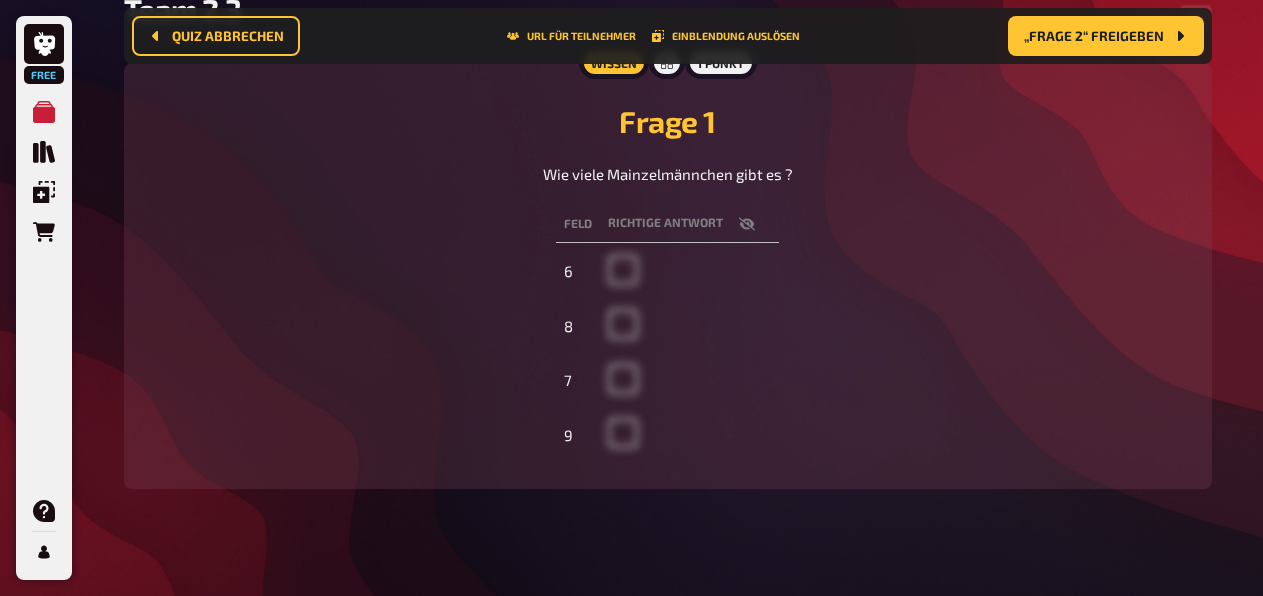 scroll, scrollTop: 223, scrollLeft: 0, axis: vertical 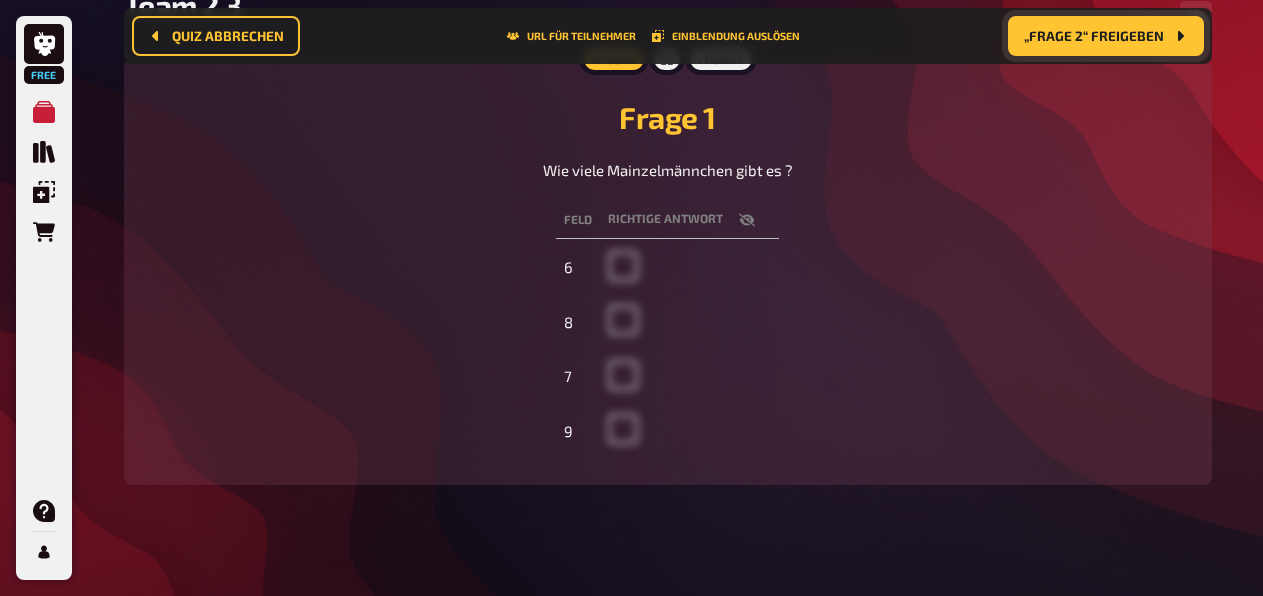click on "„Frage 2“ freigeben" at bounding box center (1094, 36) 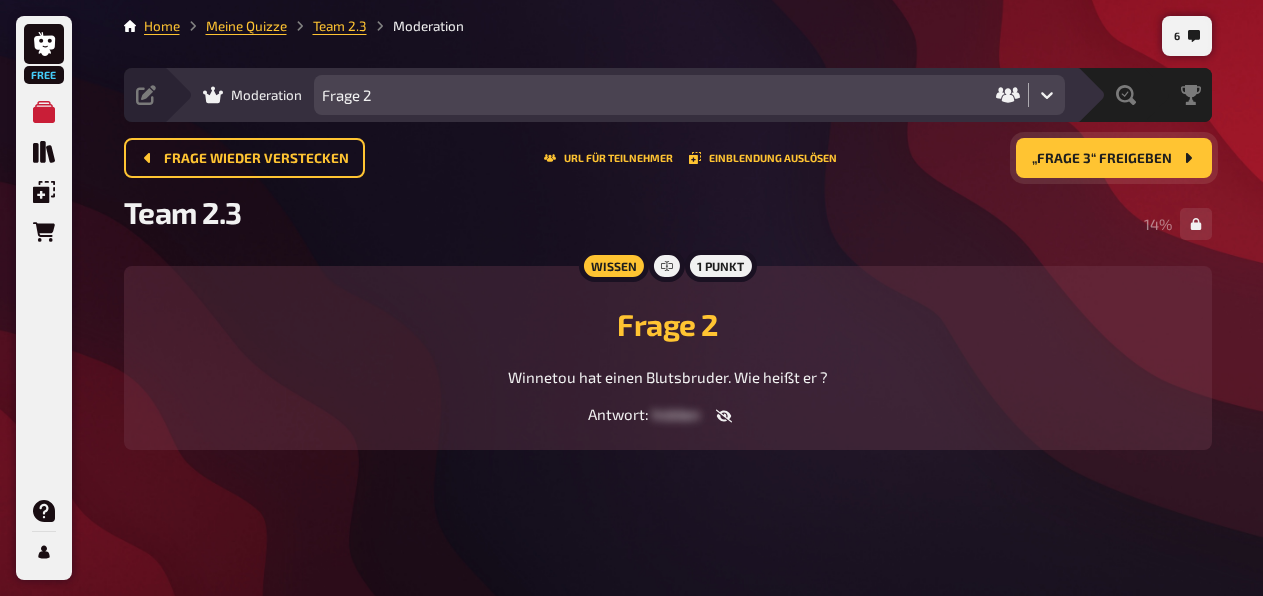 scroll, scrollTop: 0, scrollLeft: 0, axis: both 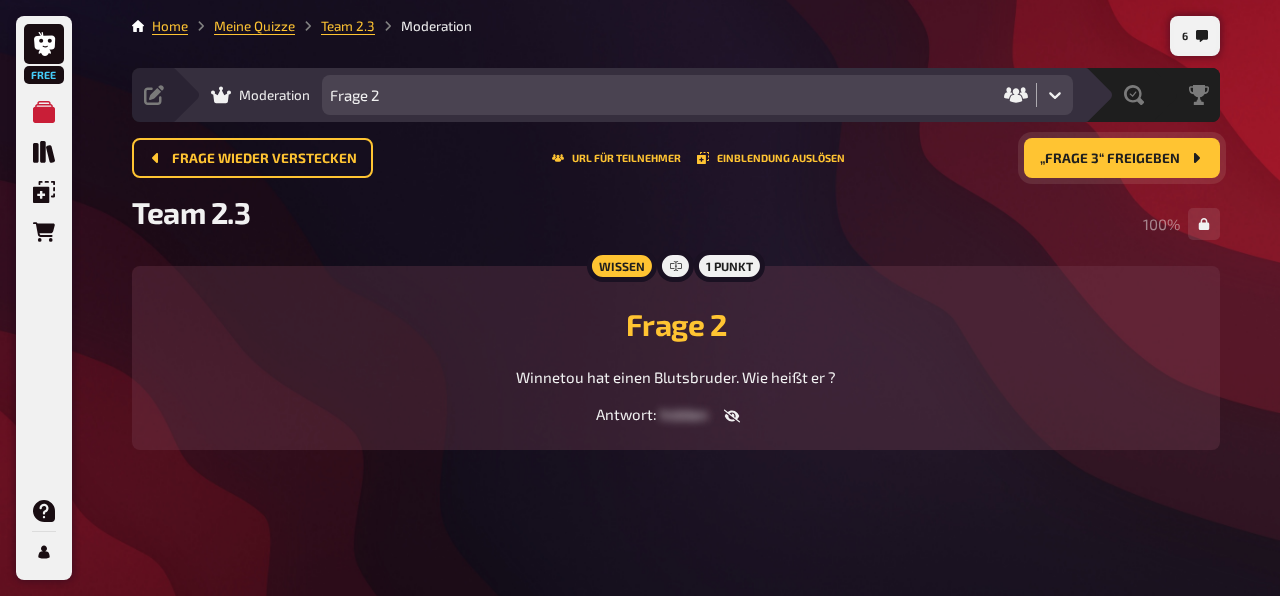 click on "„Frage 3“ freigeben" at bounding box center [1122, 158] 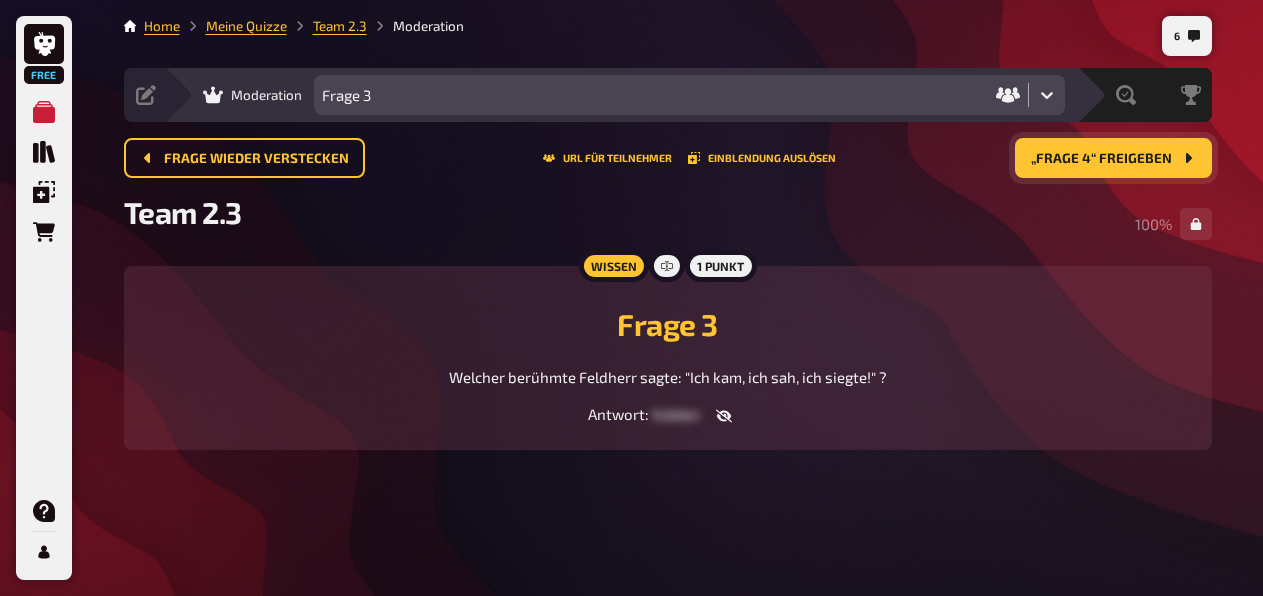 click on "„Frage 4“ freigeben" at bounding box center [1101, 159] 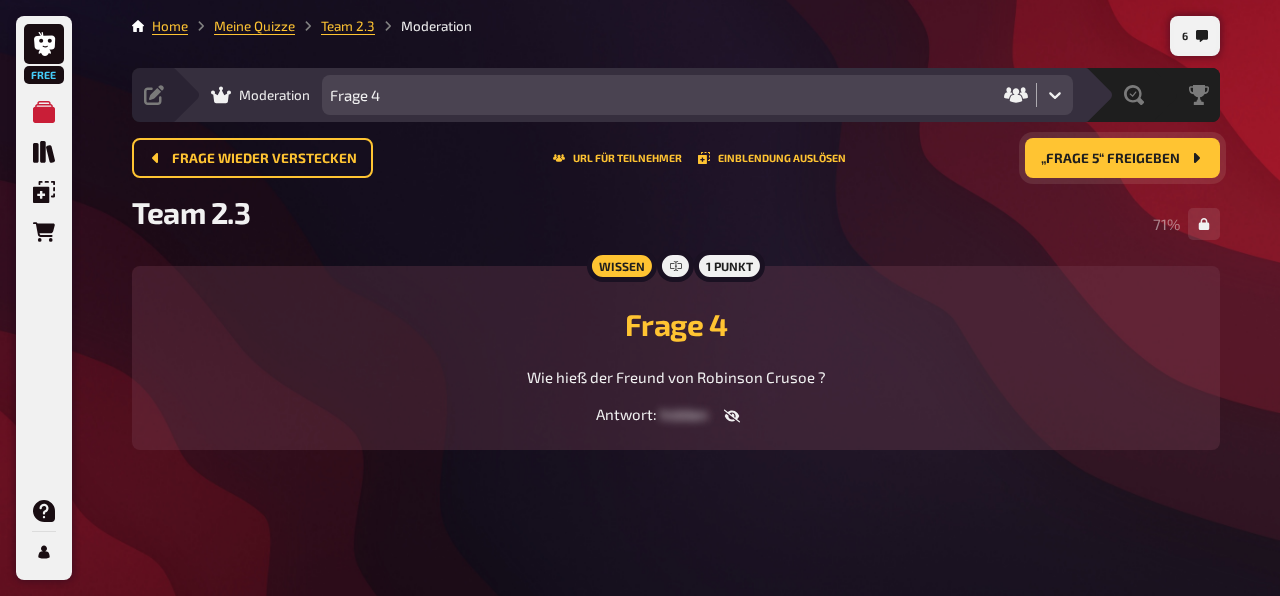 click on "„Frage 5“ freigeben" at bounding box center [1110, 159] 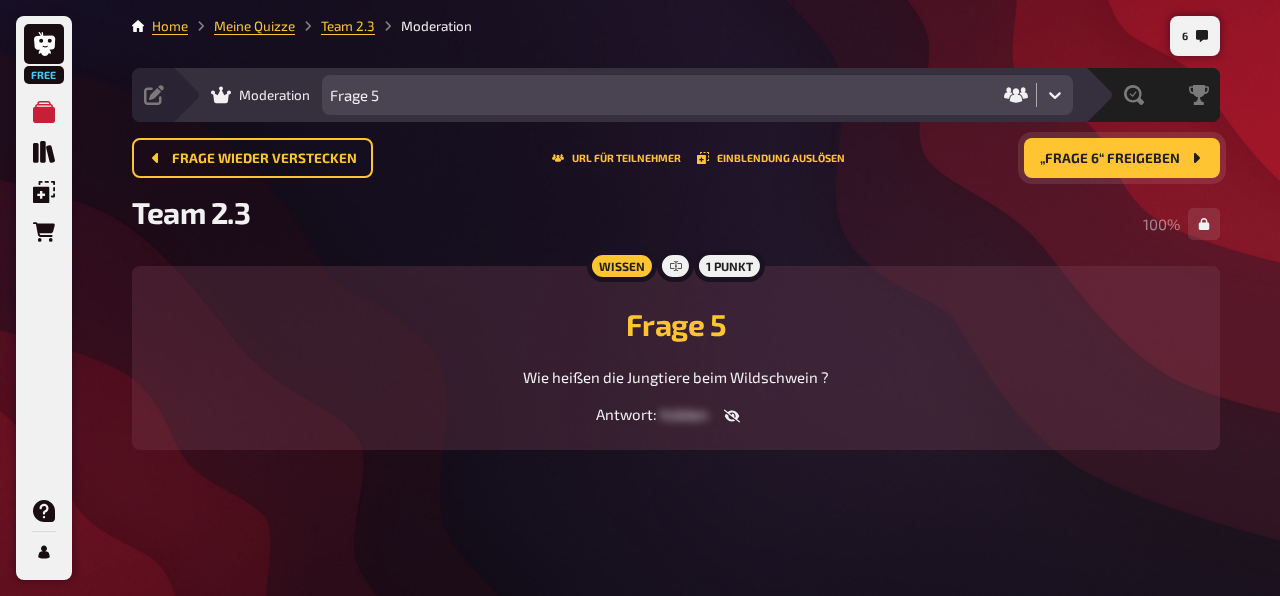 click on "„Frage 6“ freigeben" at bounding box center [1122, 158] 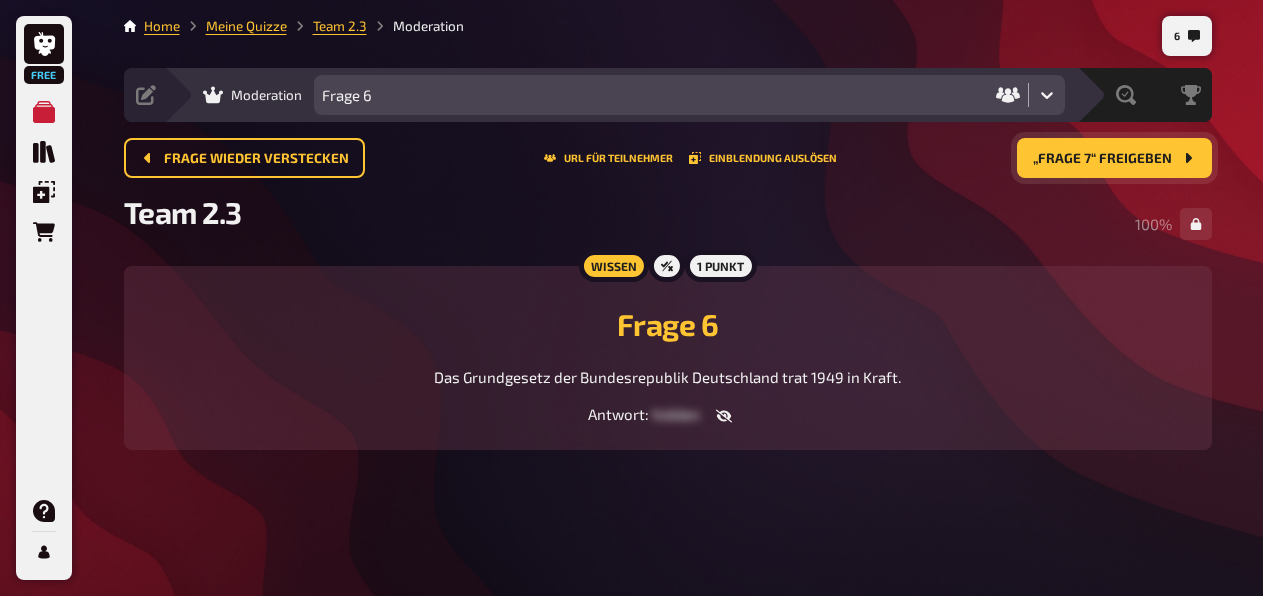 click on "„Frage 7“ freigeben" at bounding box center (1114, 158) 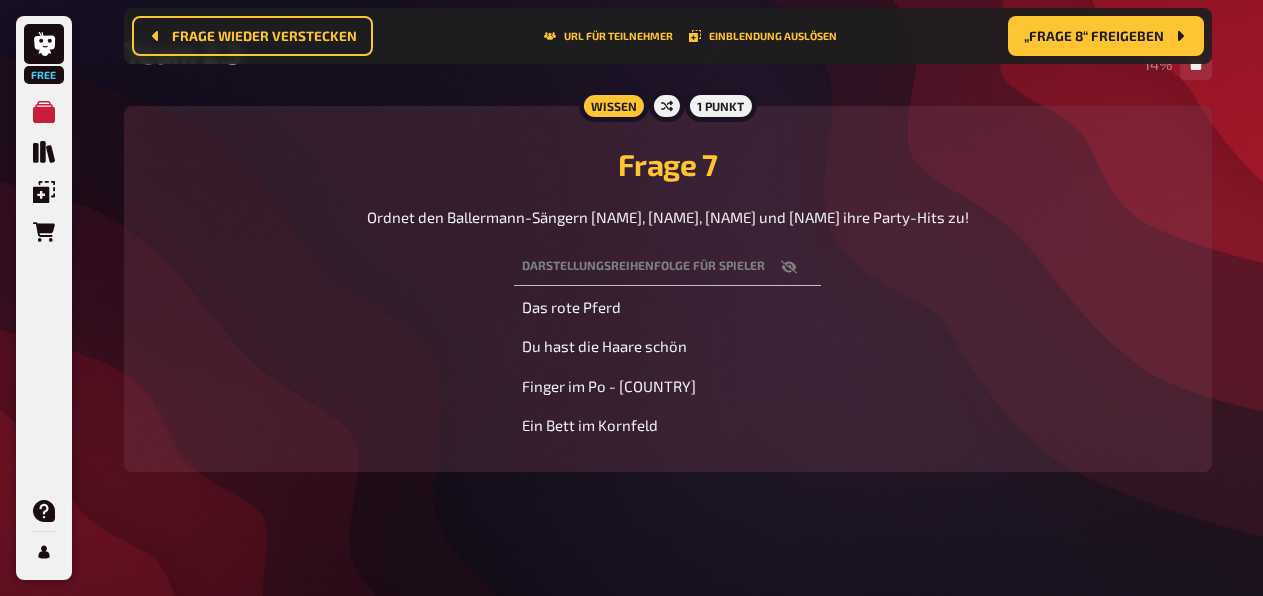 scroll, scrollTop: 180, scrollLeft: 0, axis: vertical 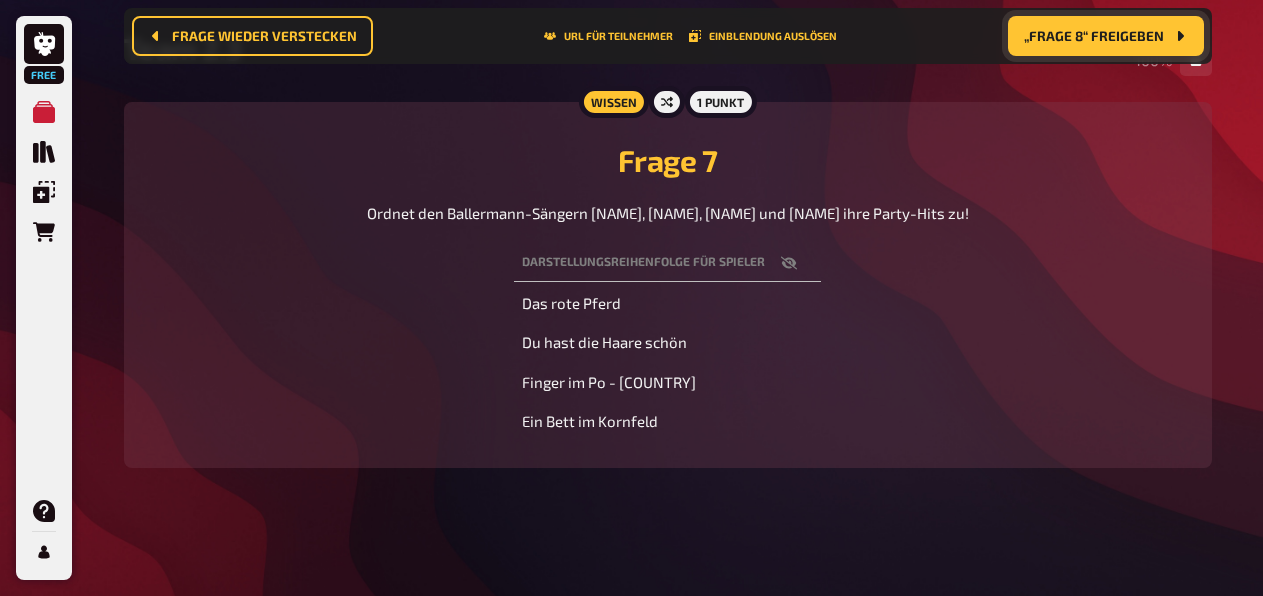 click on "„Frage 8“ freigeben" at bounding box center (1094, 36) 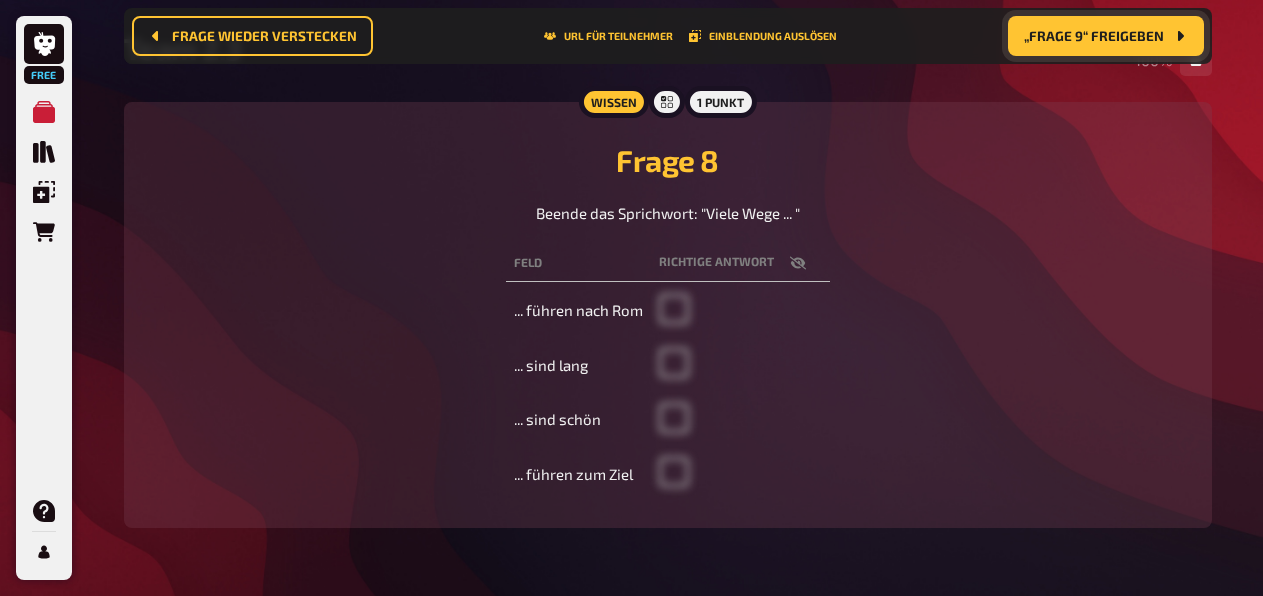 click on "„Frage 9“ freigeben" at bounding box center [1094, 36] 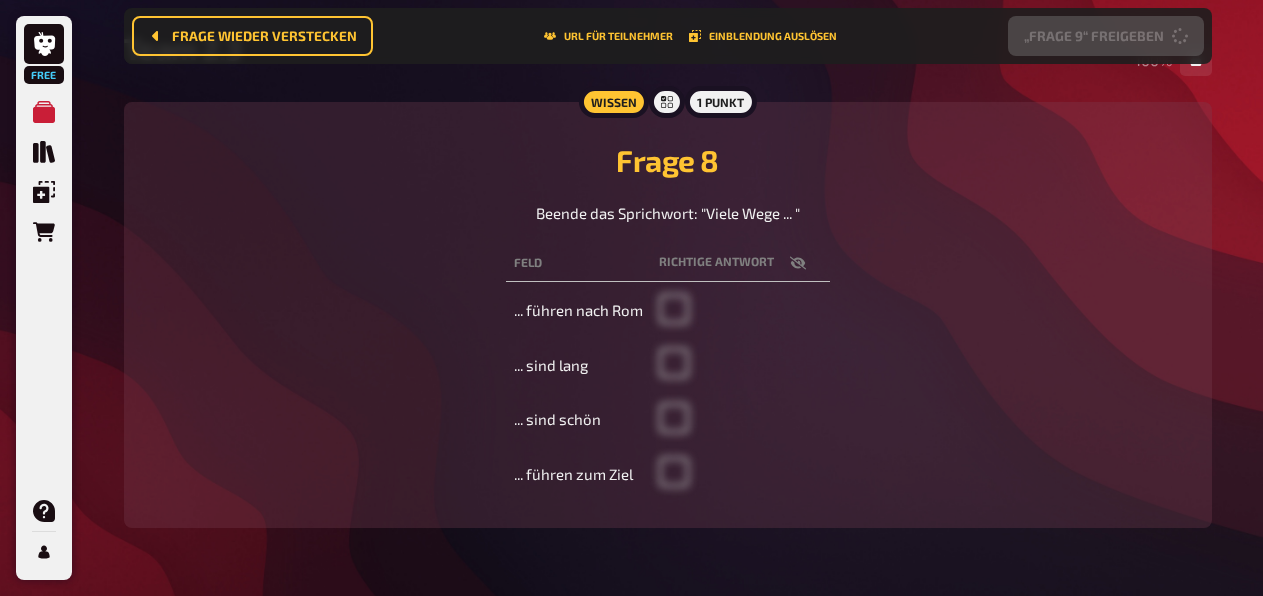 scroll, scrollTop: 0, scrollLeft: 0, axis: both 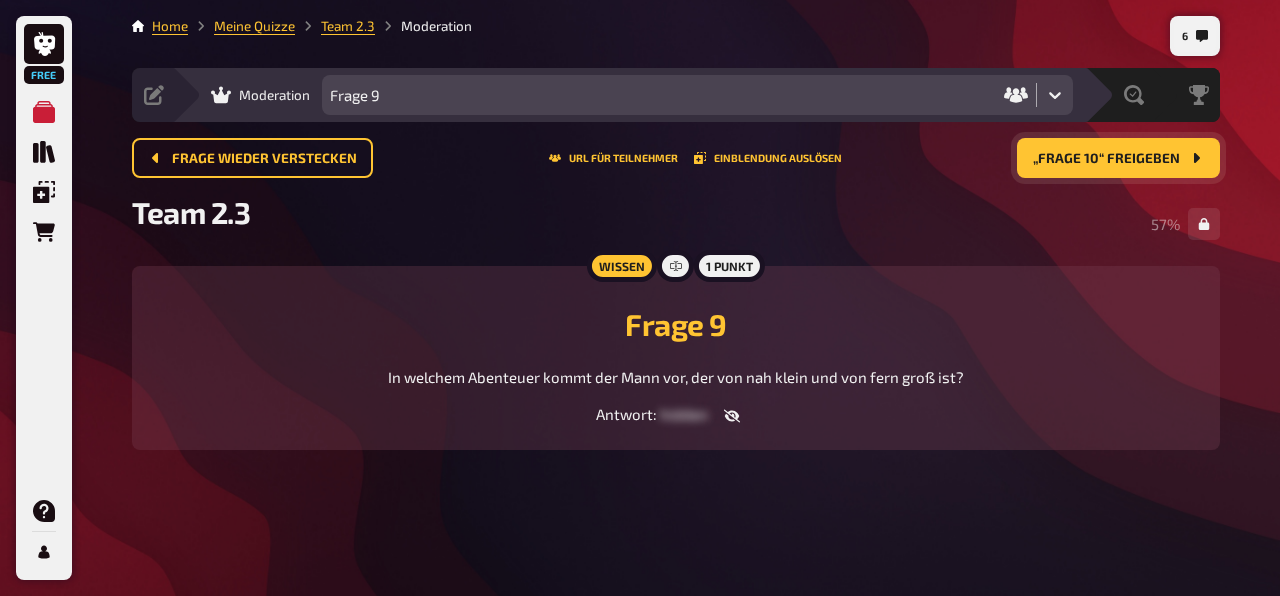 click on "„Frage 10“ freigeben" at bounding box center (1106, 159) 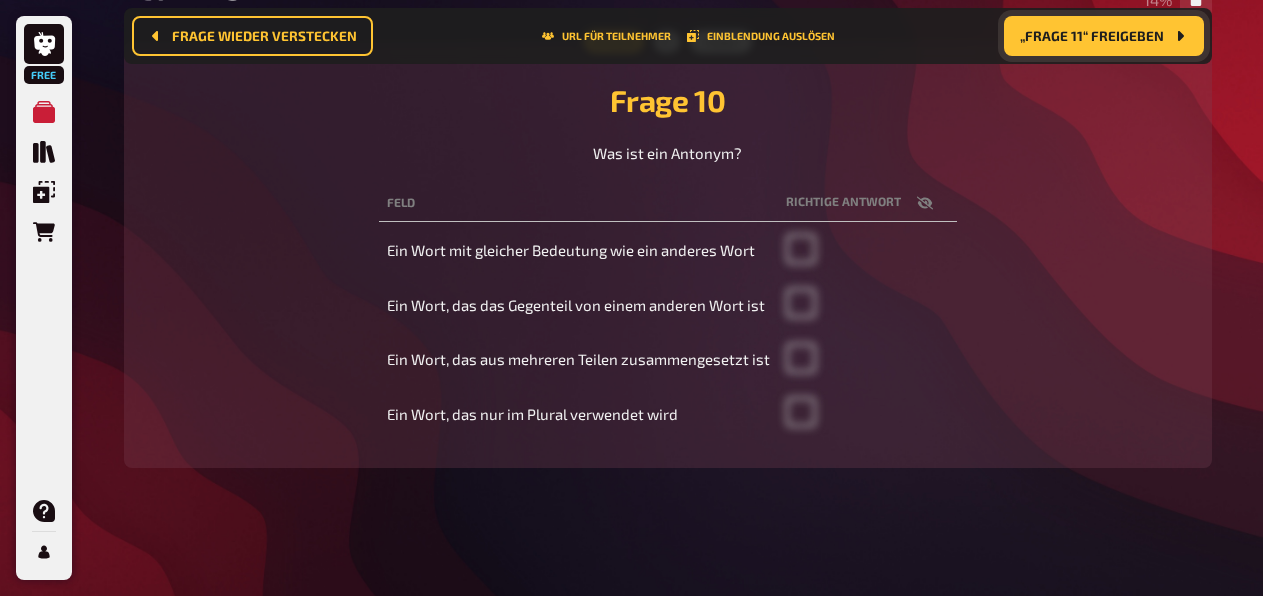 scroll, scrollTop: 259, scrollLeft: 0, axis: vertical 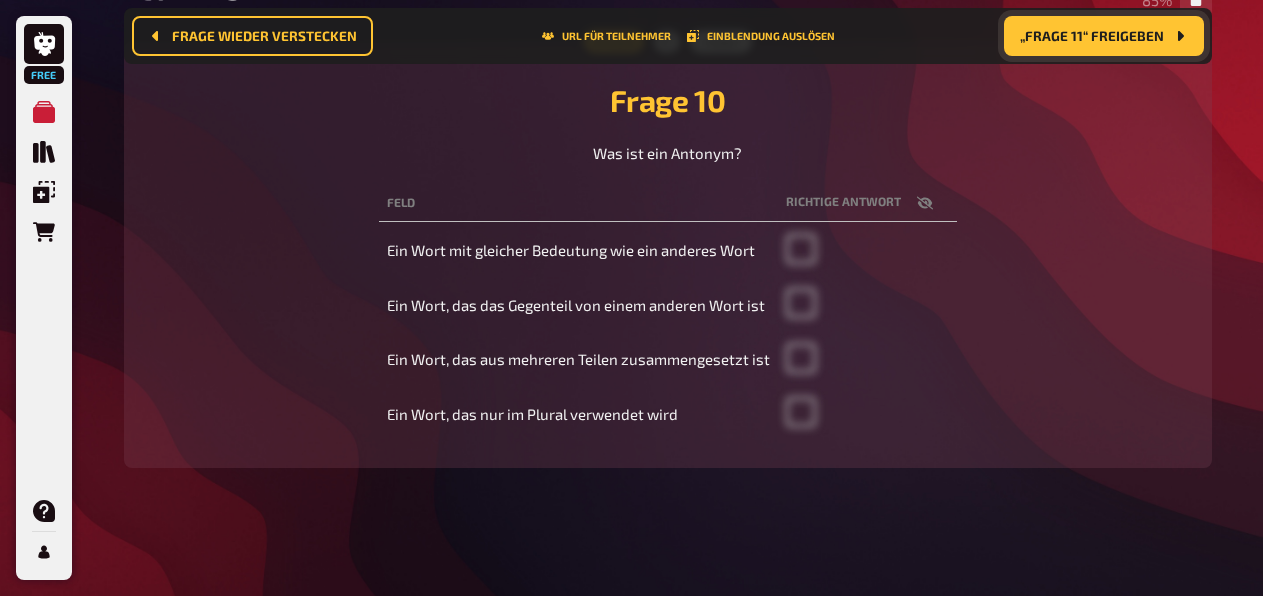 click on "„Frage 11“ freigeben" at bounding box center (1104, 36) 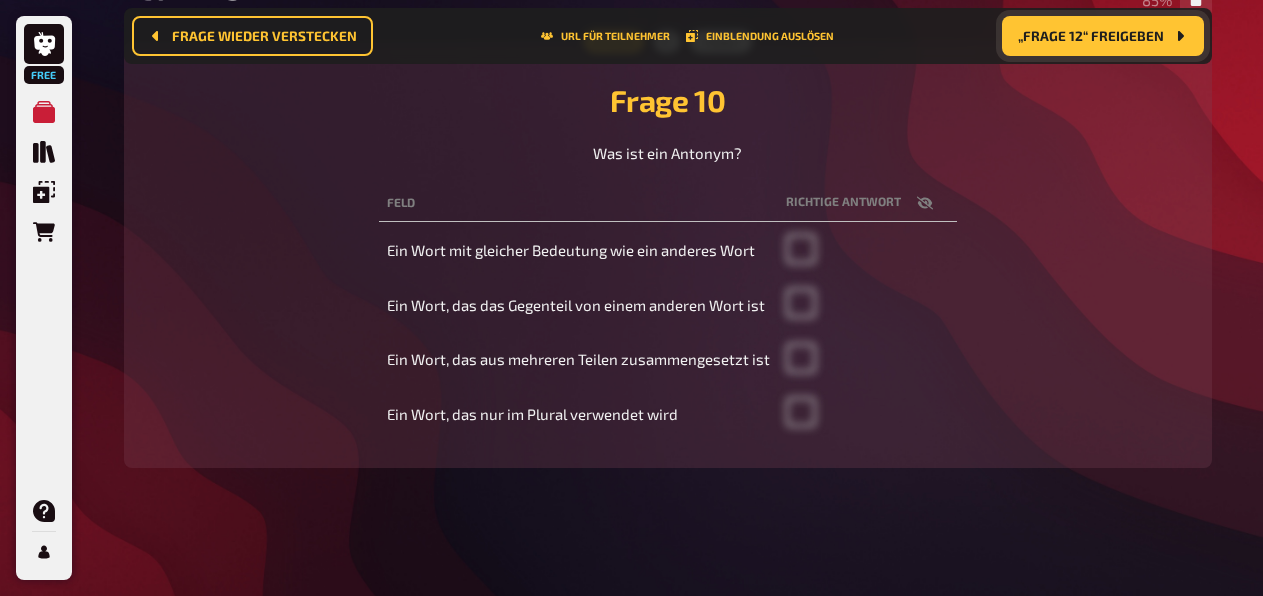 scroll, scrollTop: 180, scrollLeft: 0, axis: vertical 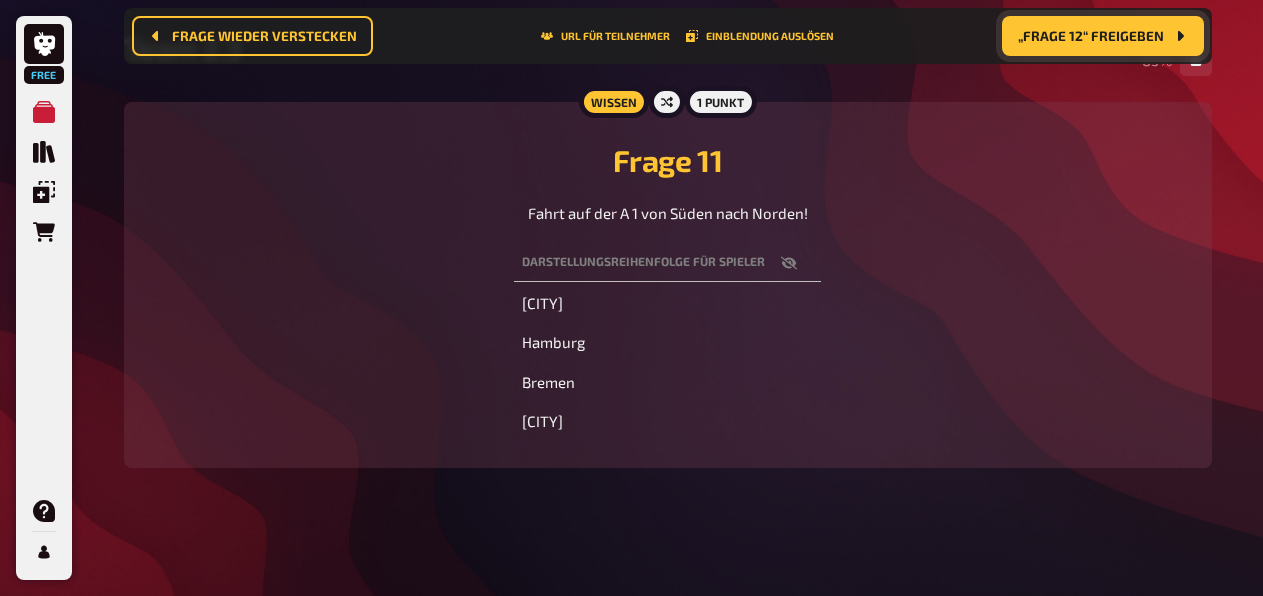 click on "„Frage 12“ freigeben" at bounding box center [1091, 36] 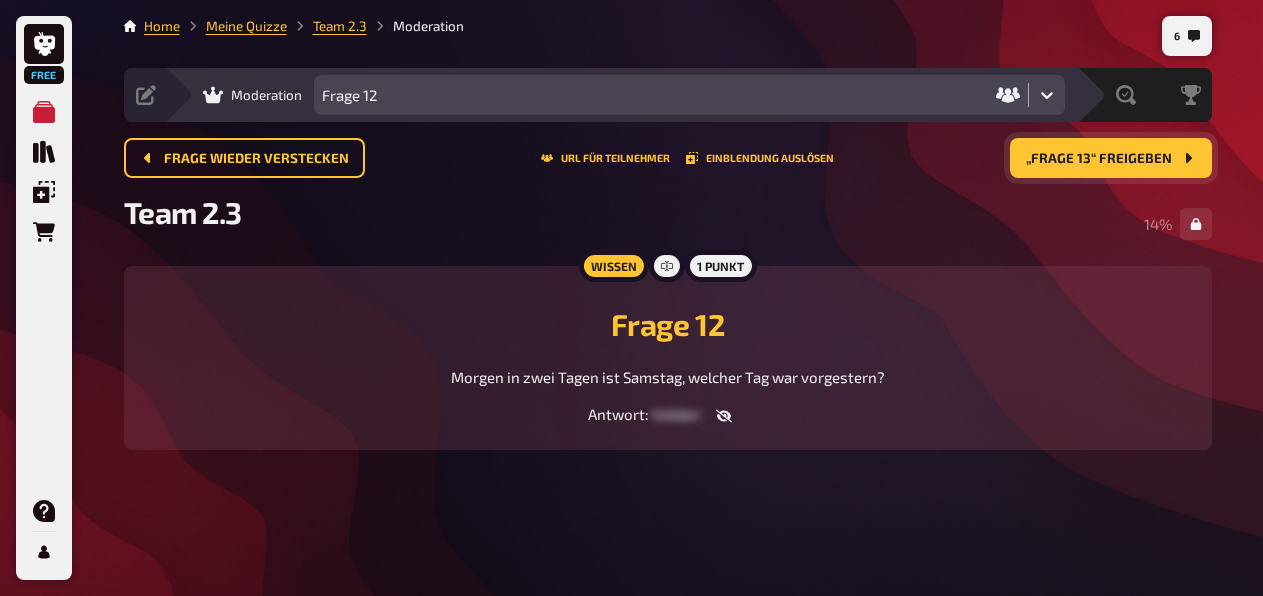 scroll, scrollTop: 0, scrollLeft: 0, axis: both 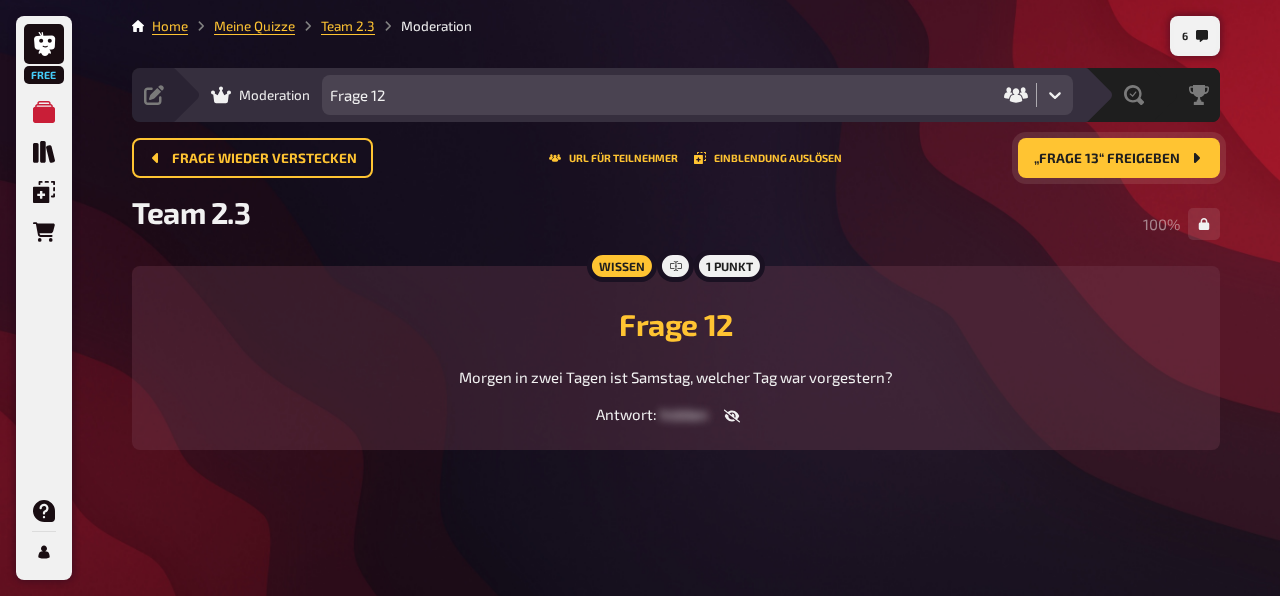 click on "„Frage 13“ freigeben" at bounding box center (1119, 158) 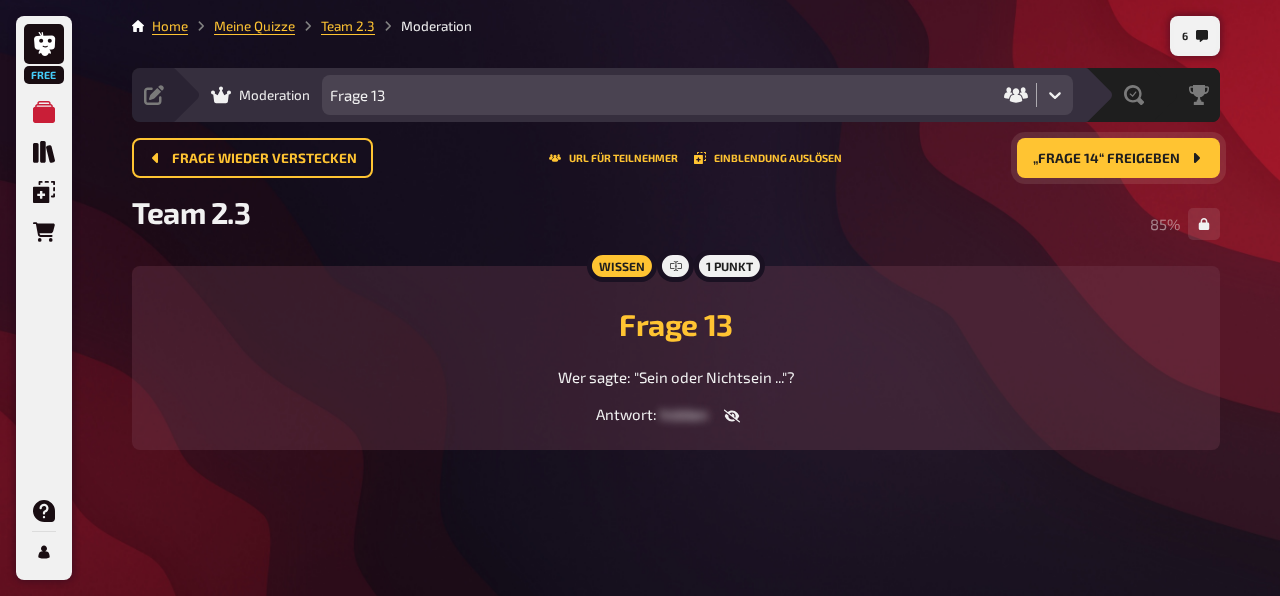 click on "„Frage 14“ freigeben" at bounding box center [1106, 159] 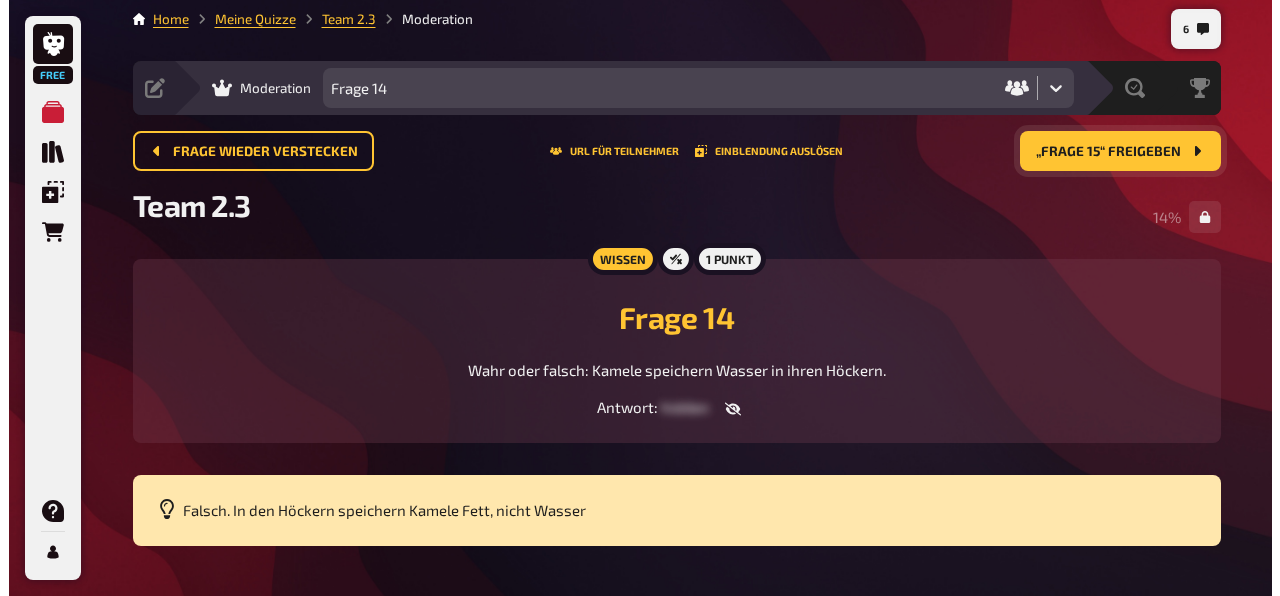 scroll, scrollTop: 0, scrollLeft: 0, axis: both 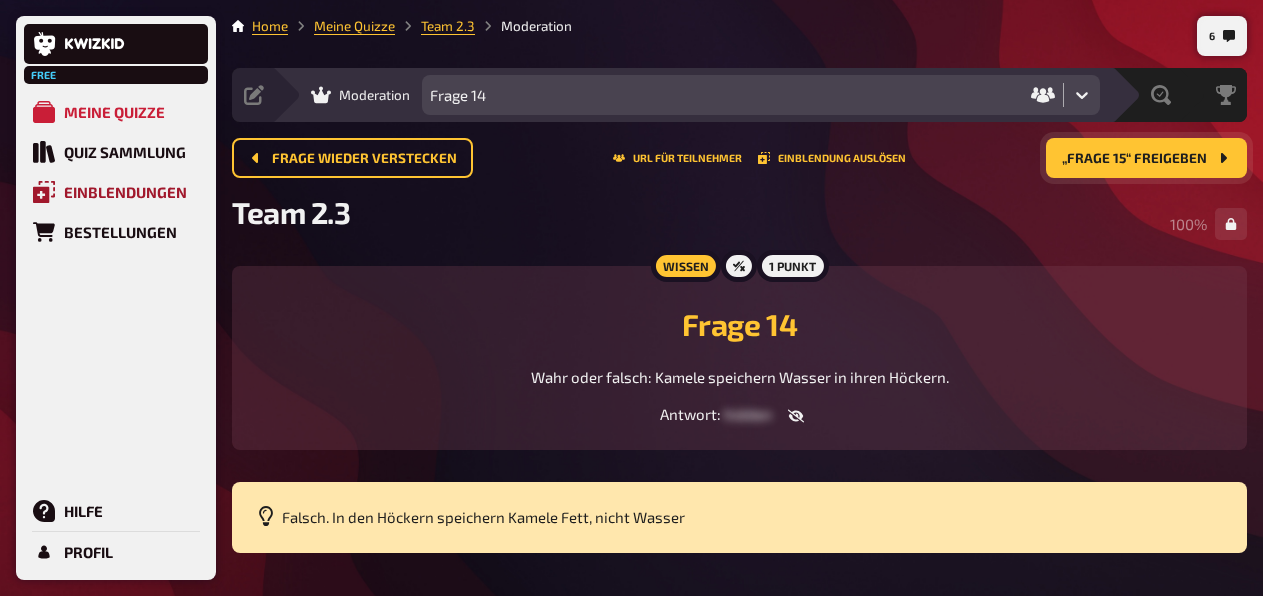 click 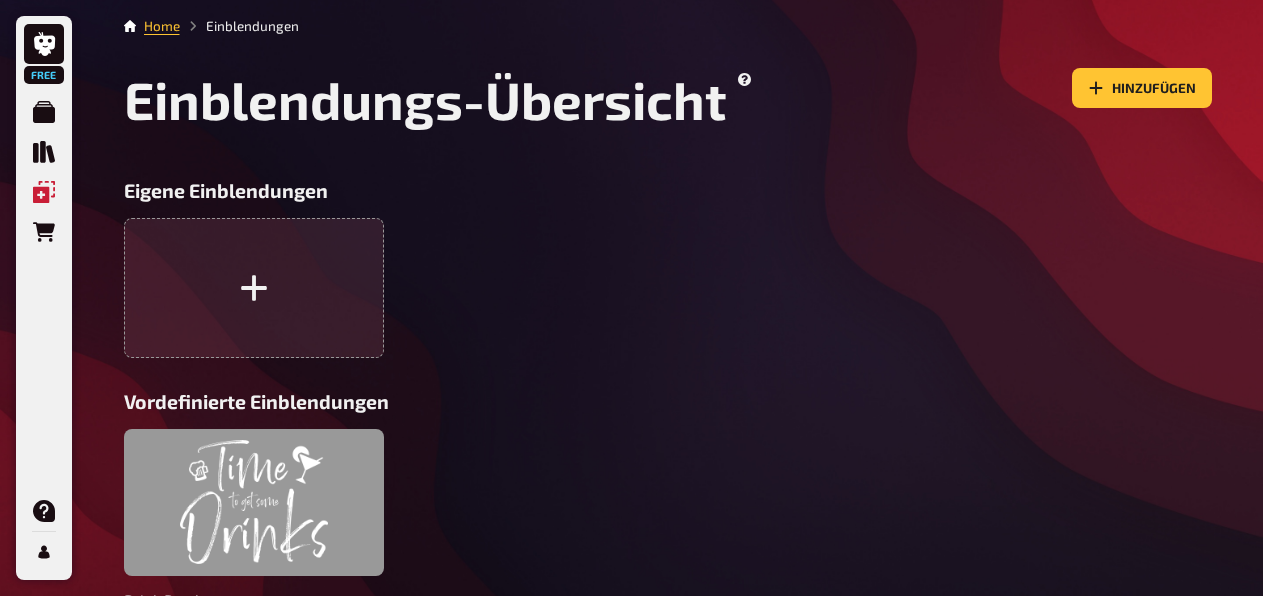 click at bounding box center [254, 502] 